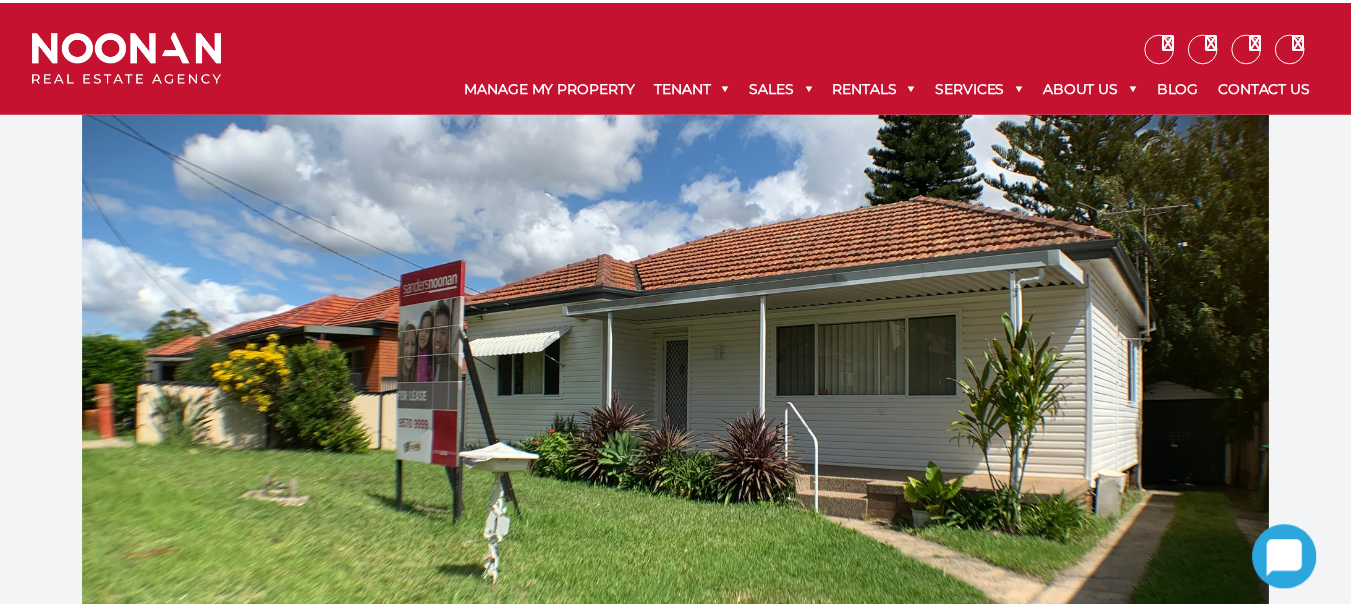 scroll, scrollTop: 0, scrollLeft: 0, axis: both 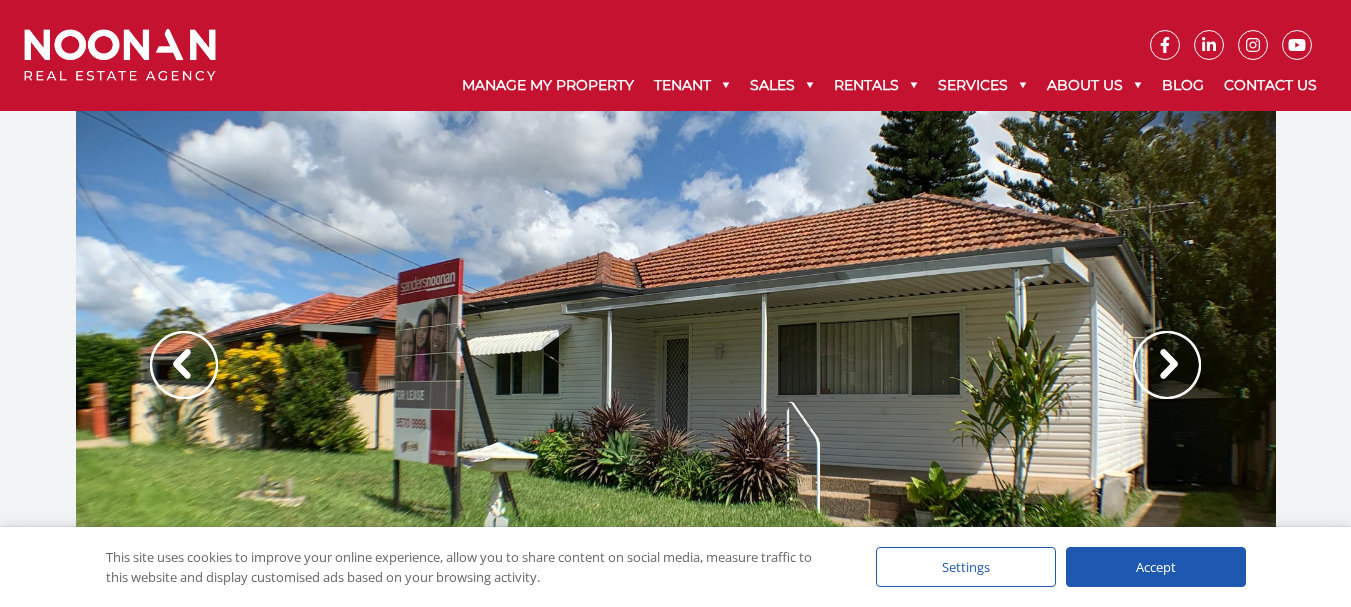 click at bounding box center (1167, 365) 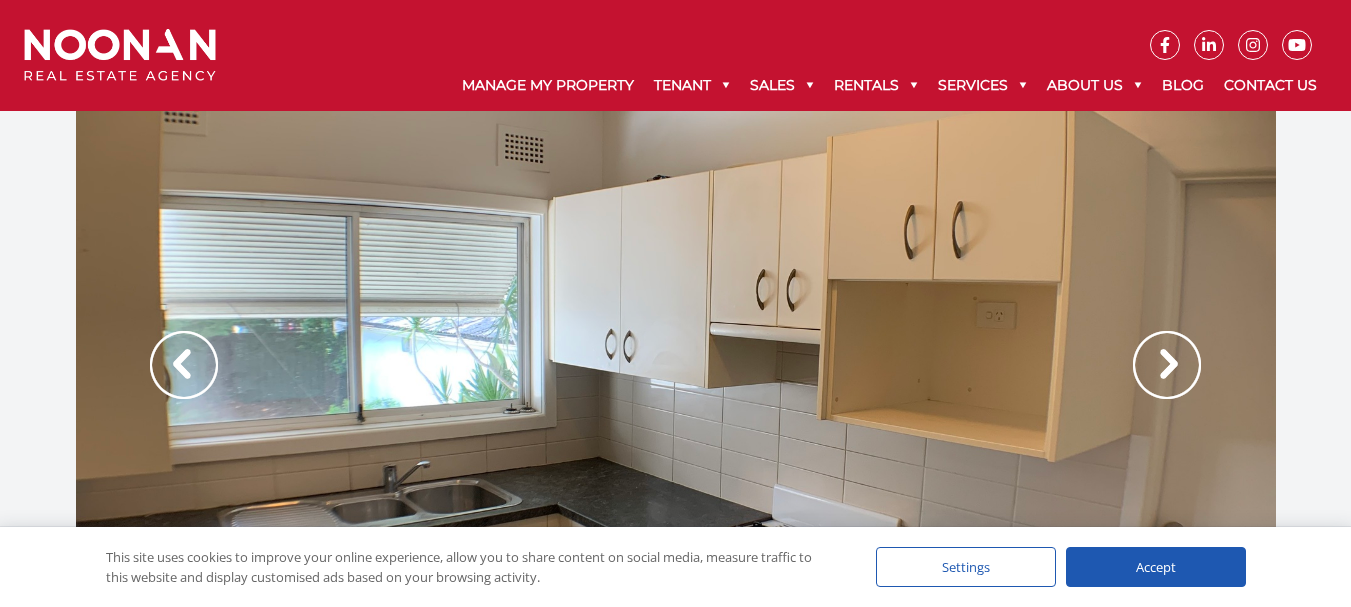 click at bounding box center [1167, 365] 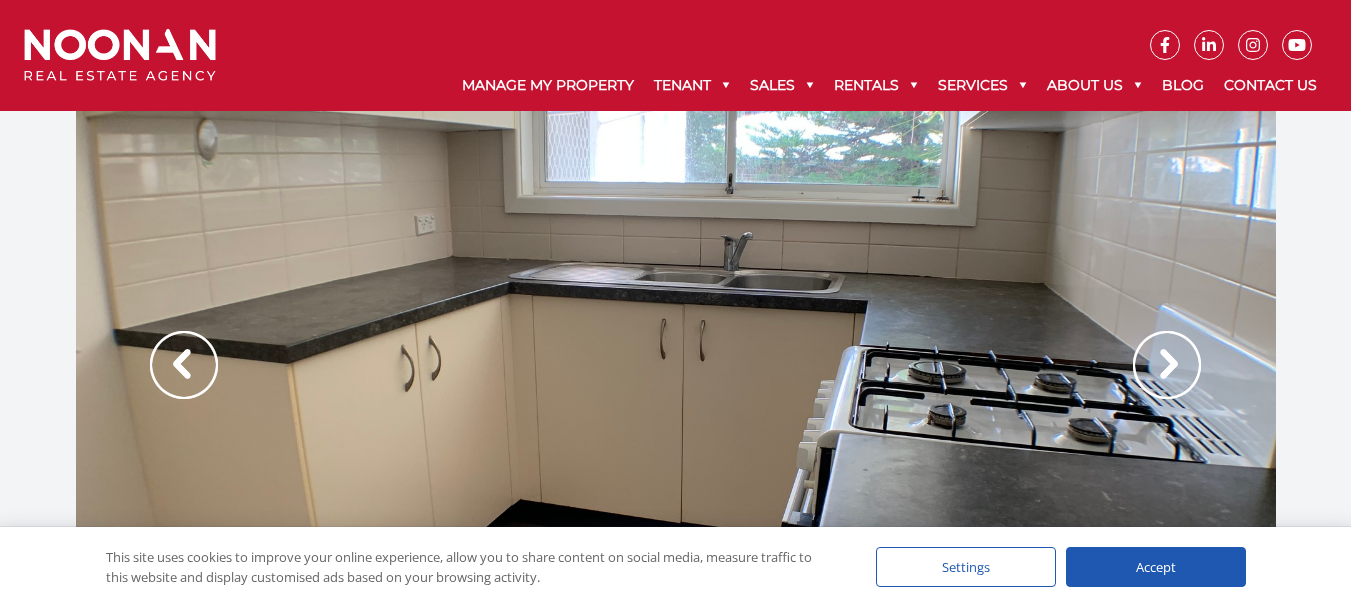click at bounding box center [1167, 365] 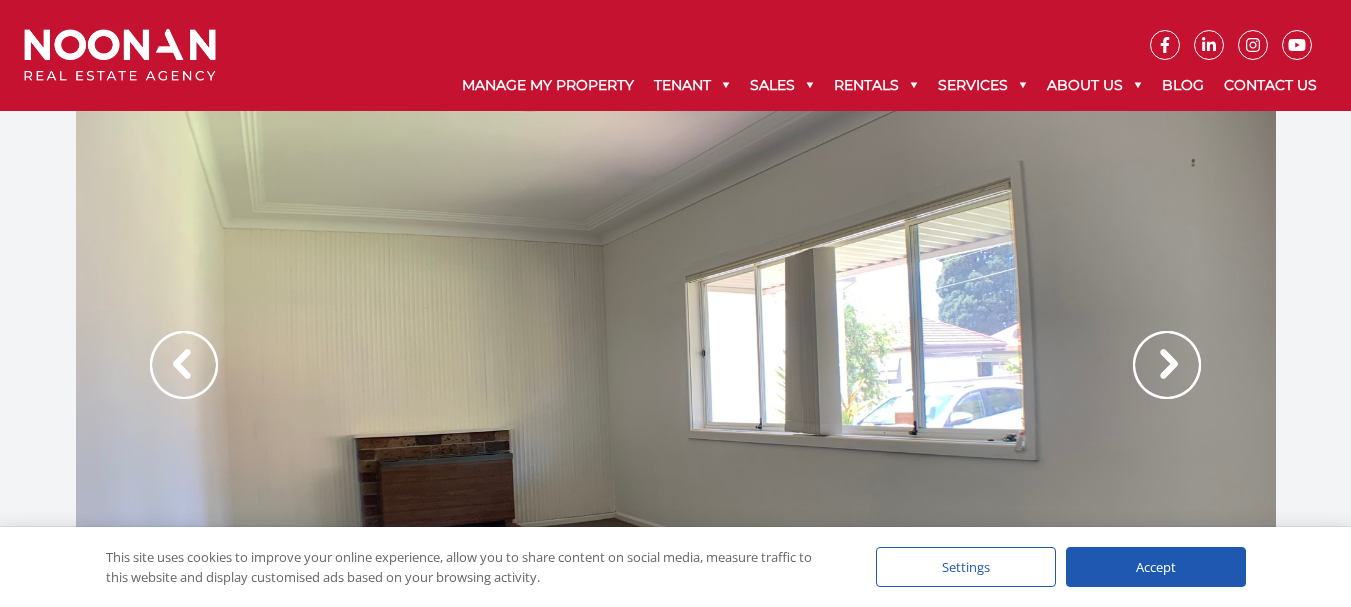 click at bounding box center (1167, 365) 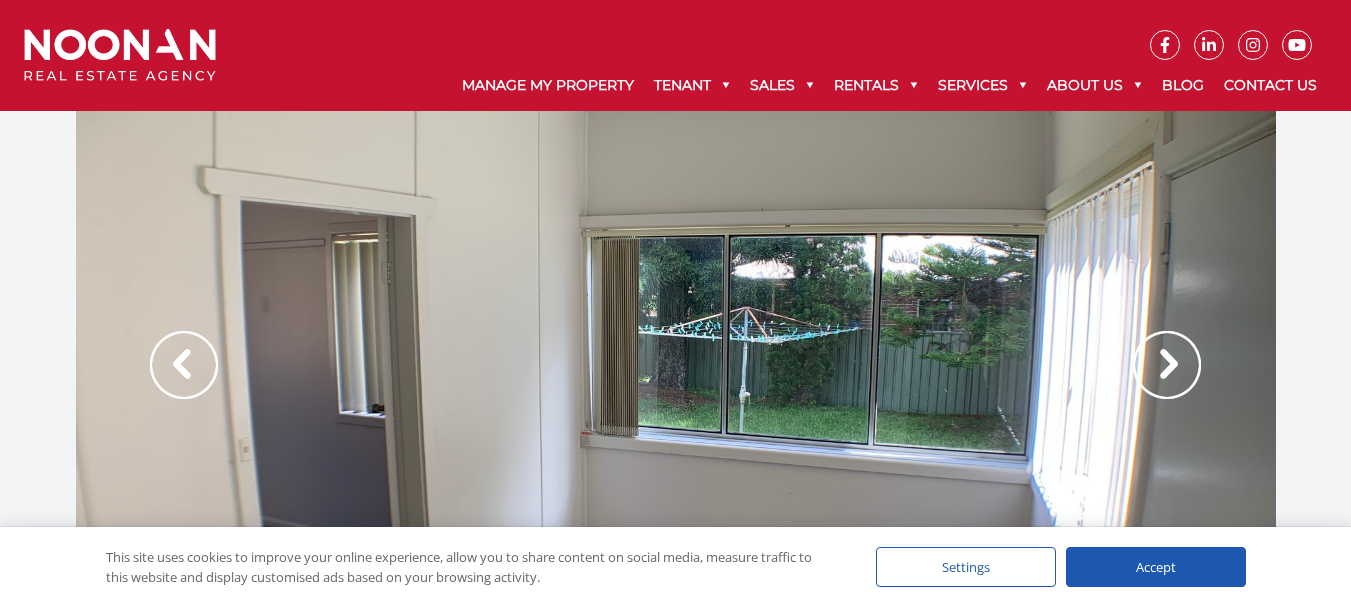 click at bounding box center [1167, 365] 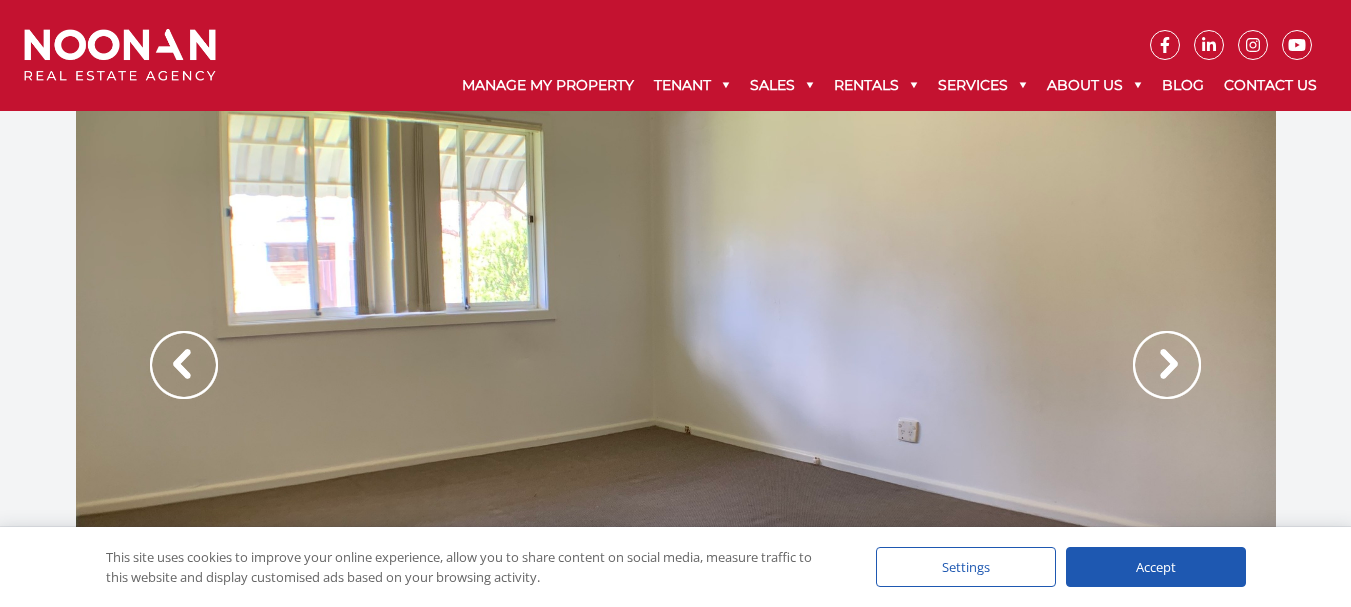 click at bounding box center [1167, 365] 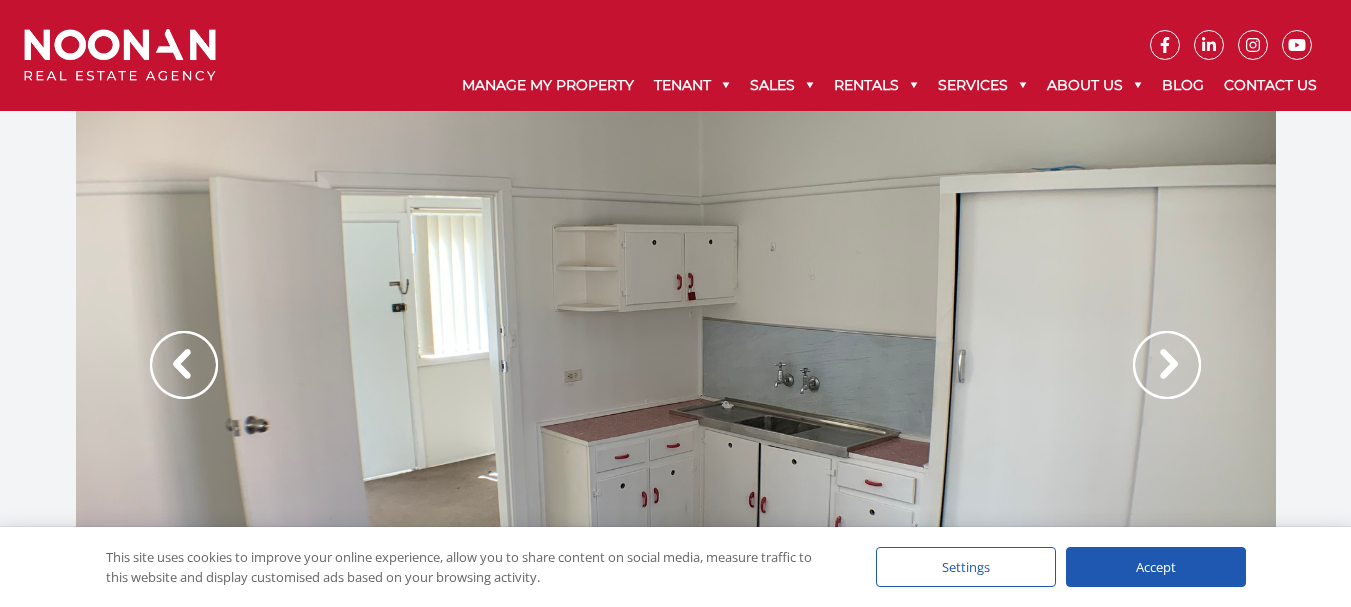 click at bounding box center [1167, 365] 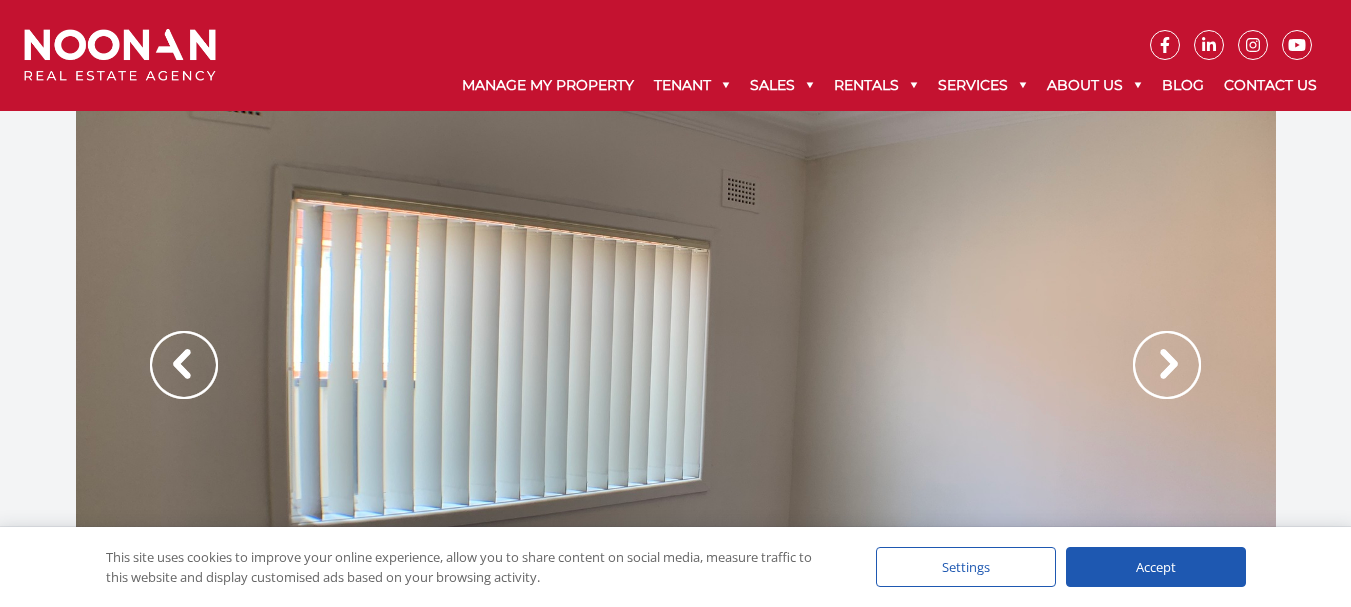 click at bounding box center [1167, 365] 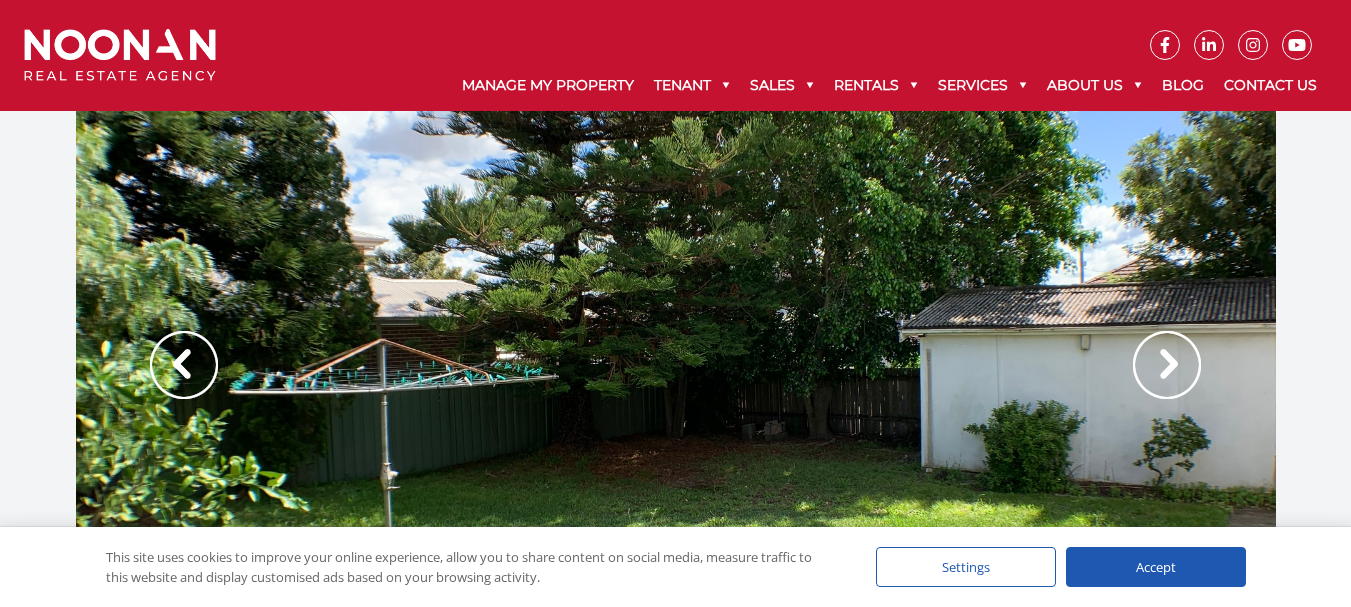click at bounding box center [1167, 365] 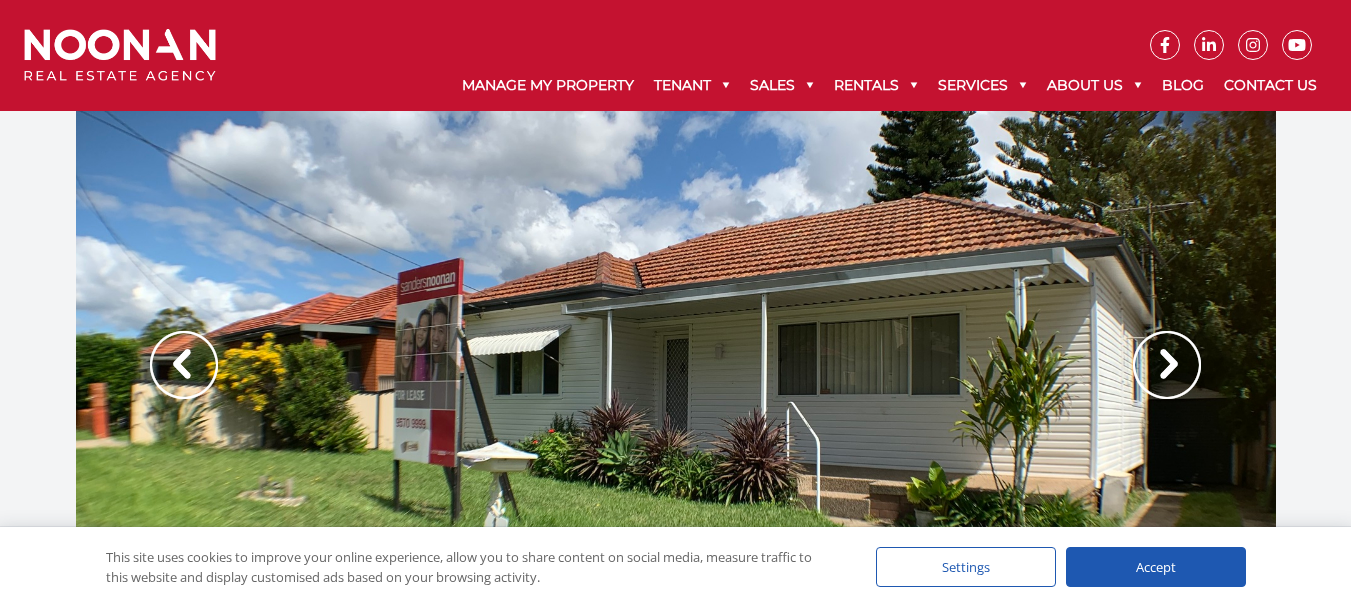 click at bounding box center (1167, 365) 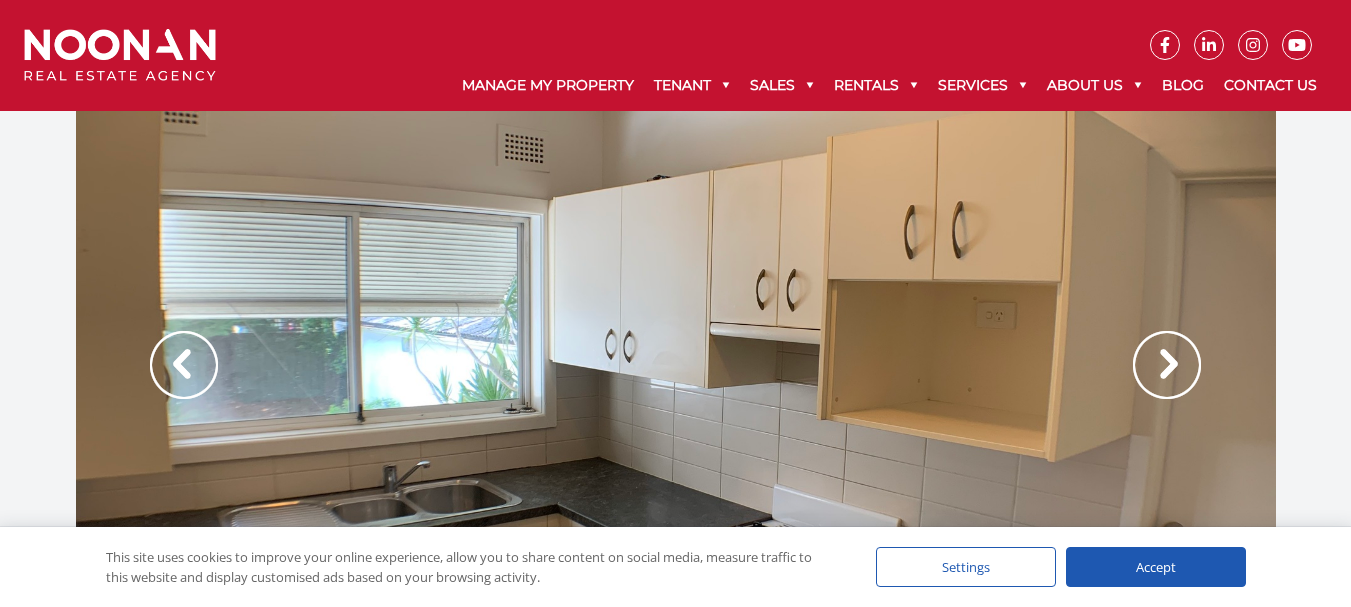 click at bounding box center (1167, 365) 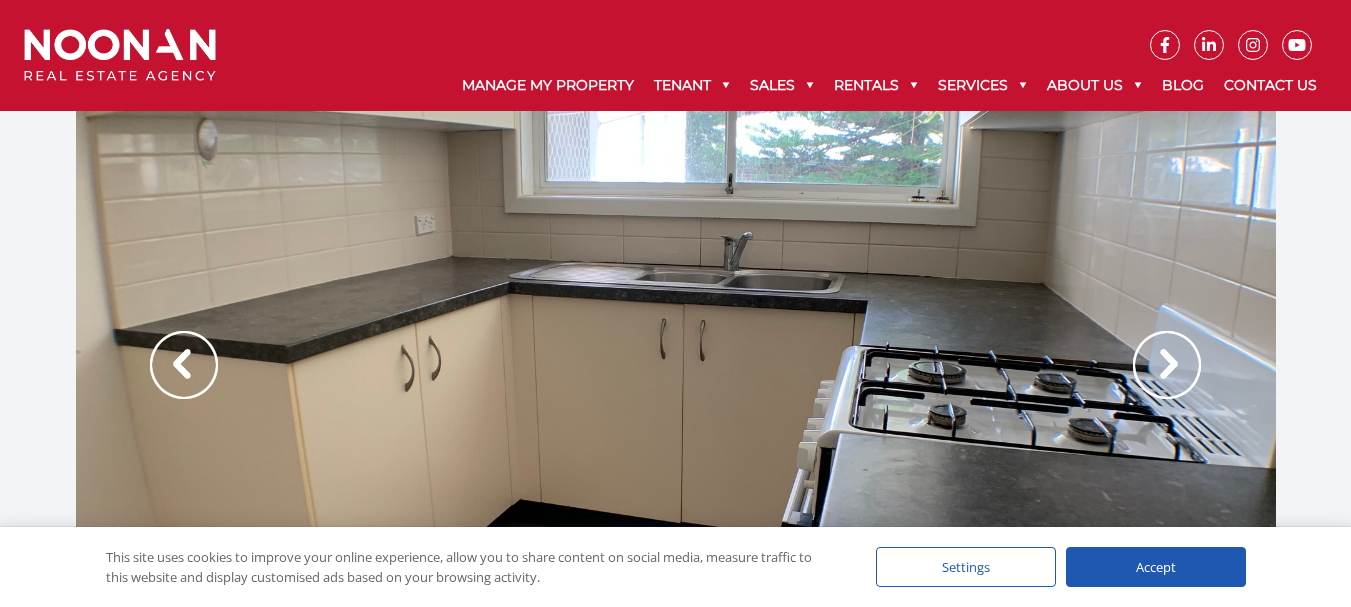 click at bounding box center [1167, 365] 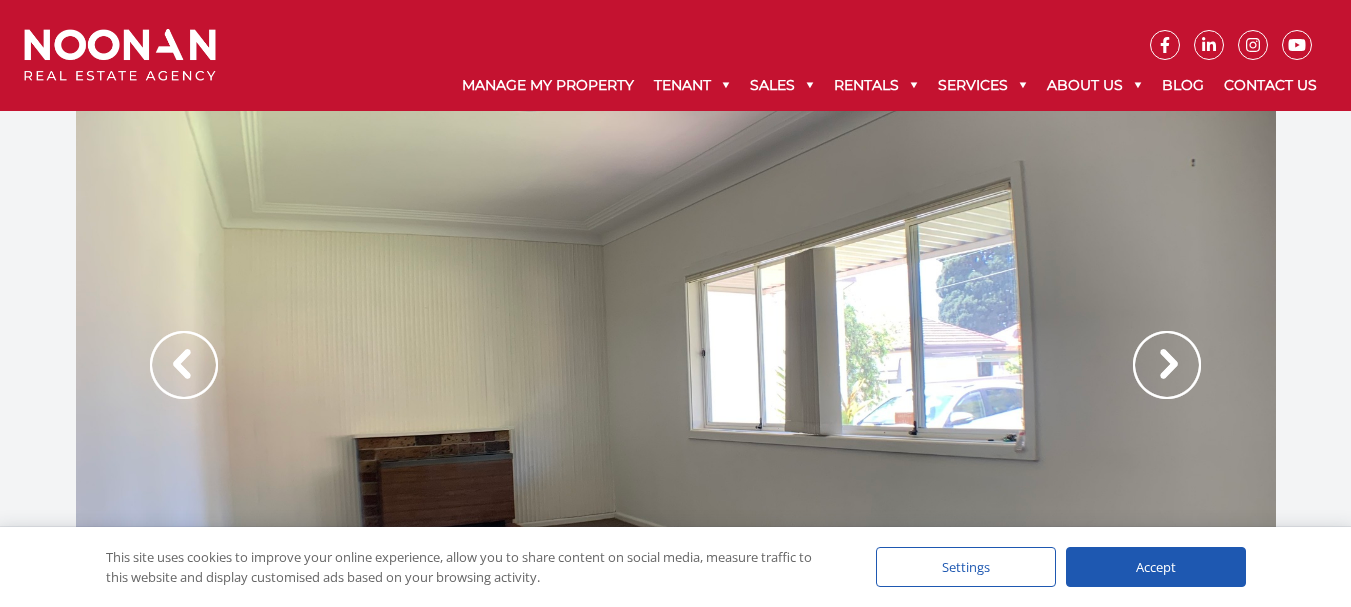 click at bounding box center (1167, 365) 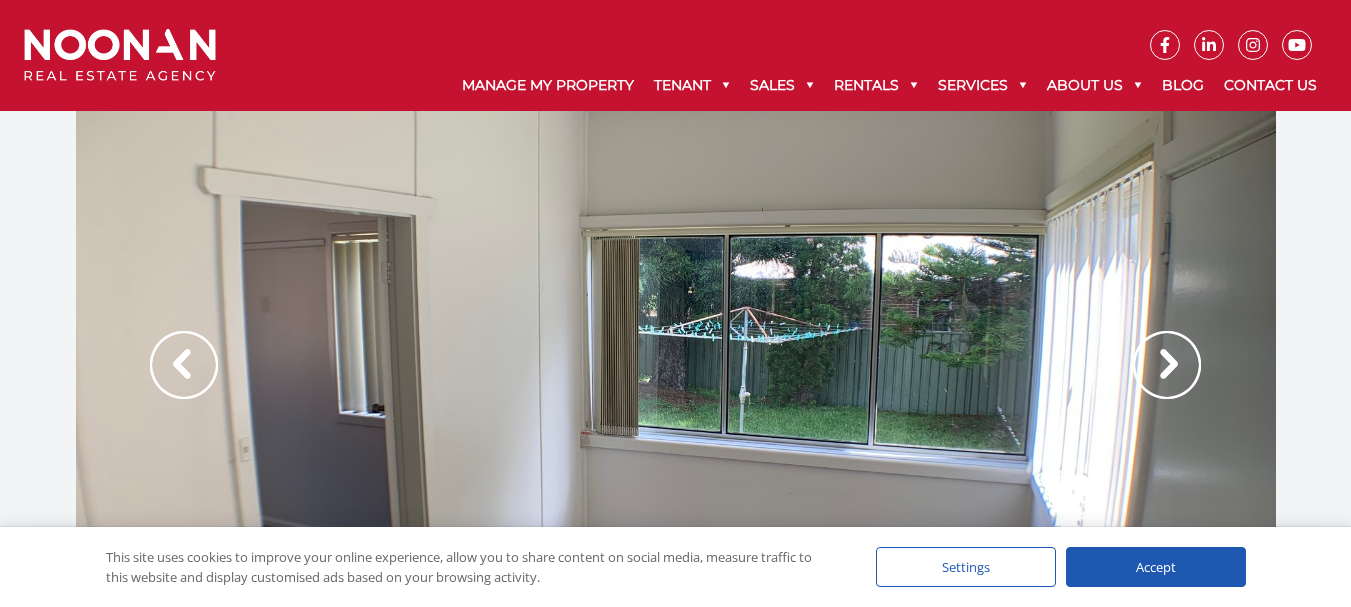 click at bounding box center [1167, 365] 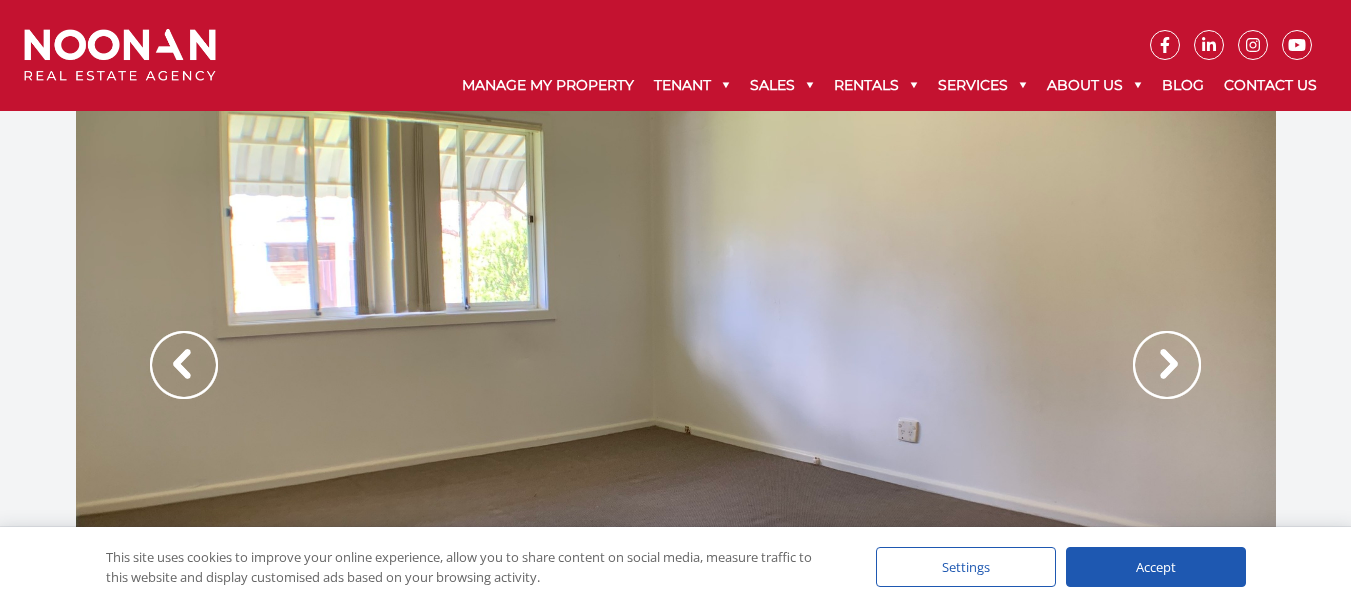 click at bounding box center [1167, 365] 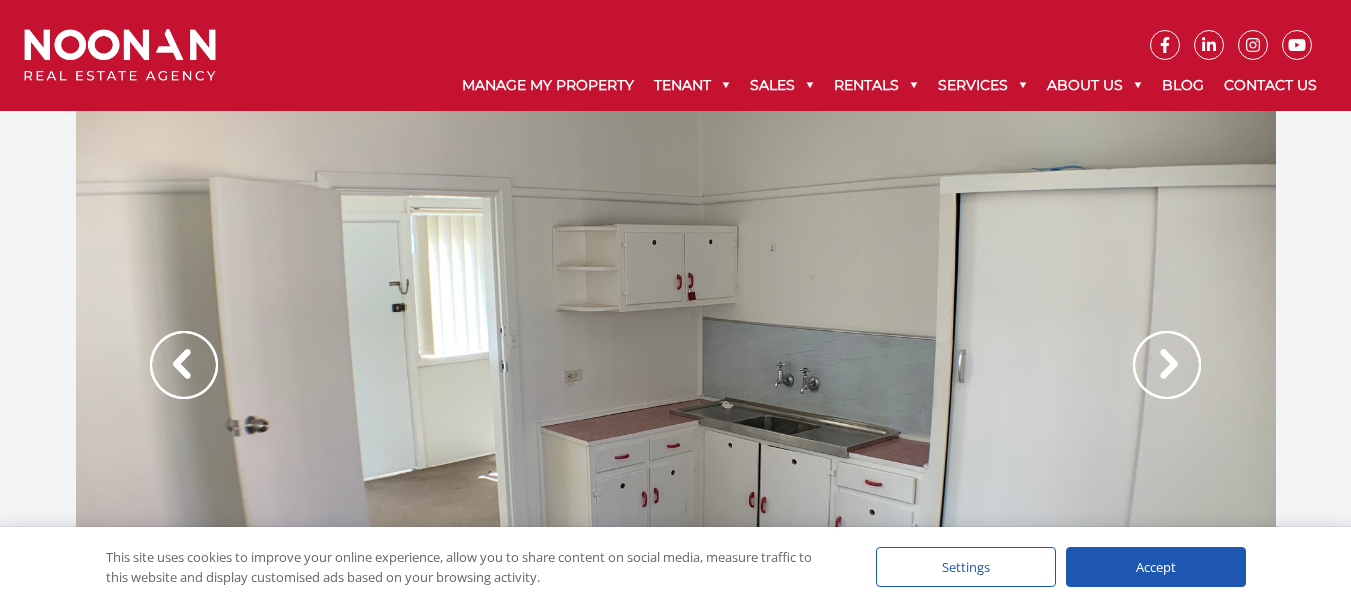 click at bounding box center (1167, 365) 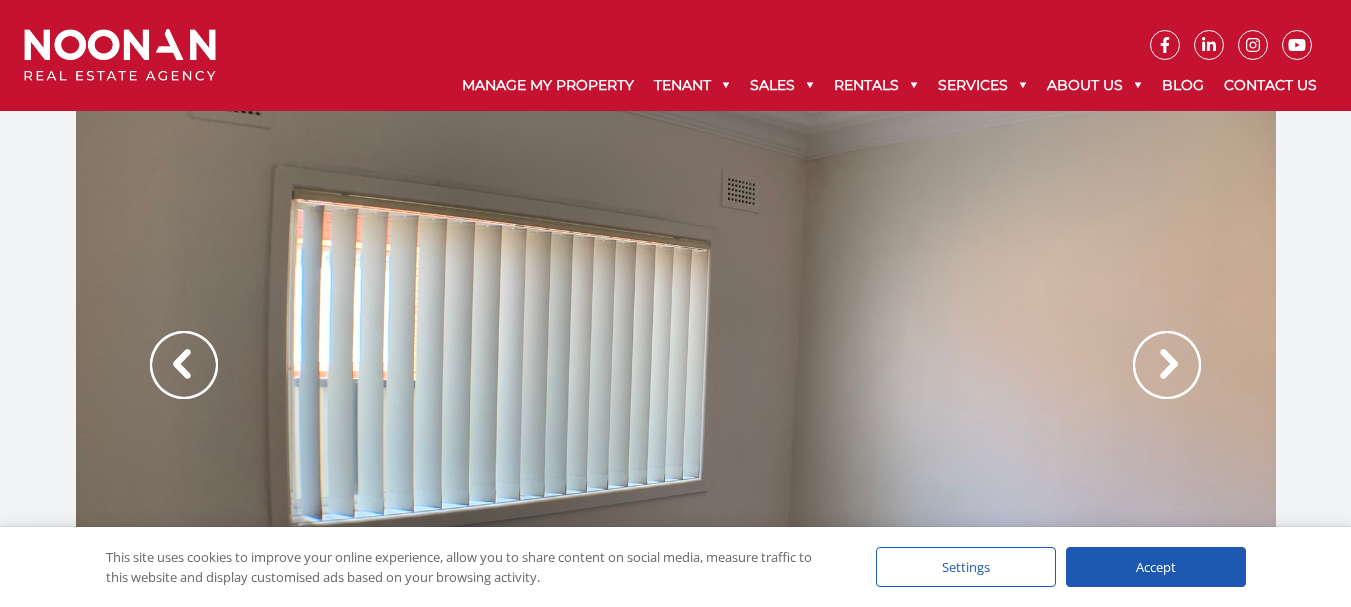 click at bounding box center [1167, 365] 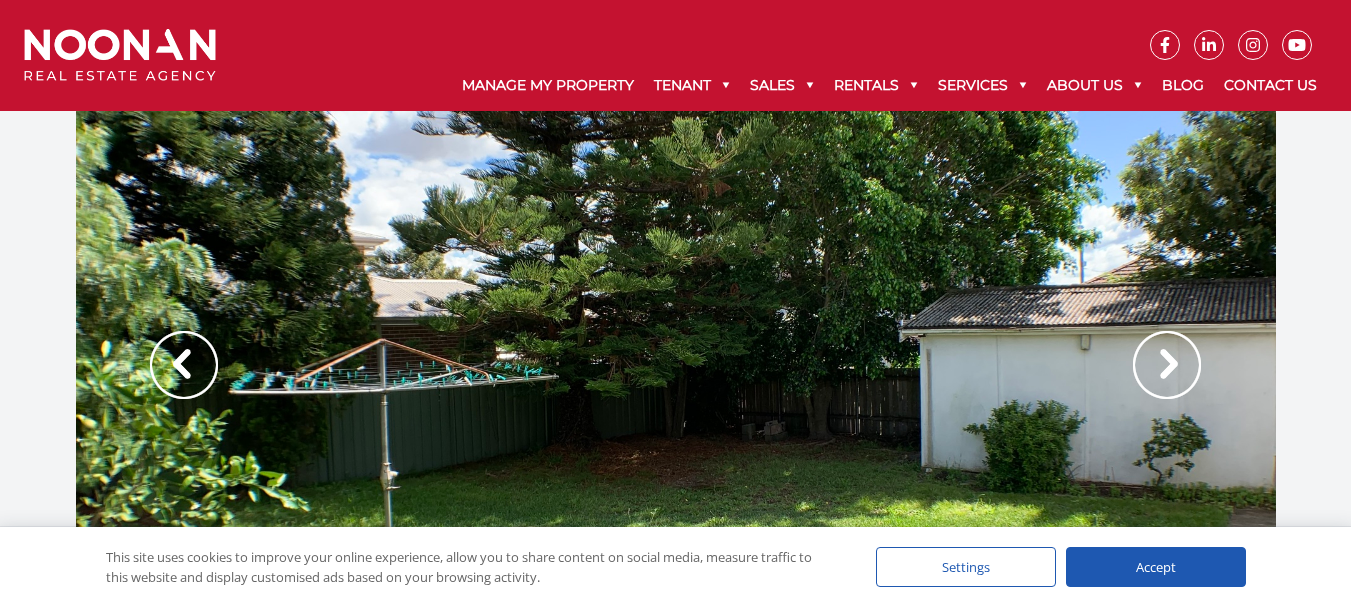 click at bounding box center (1167, 365) 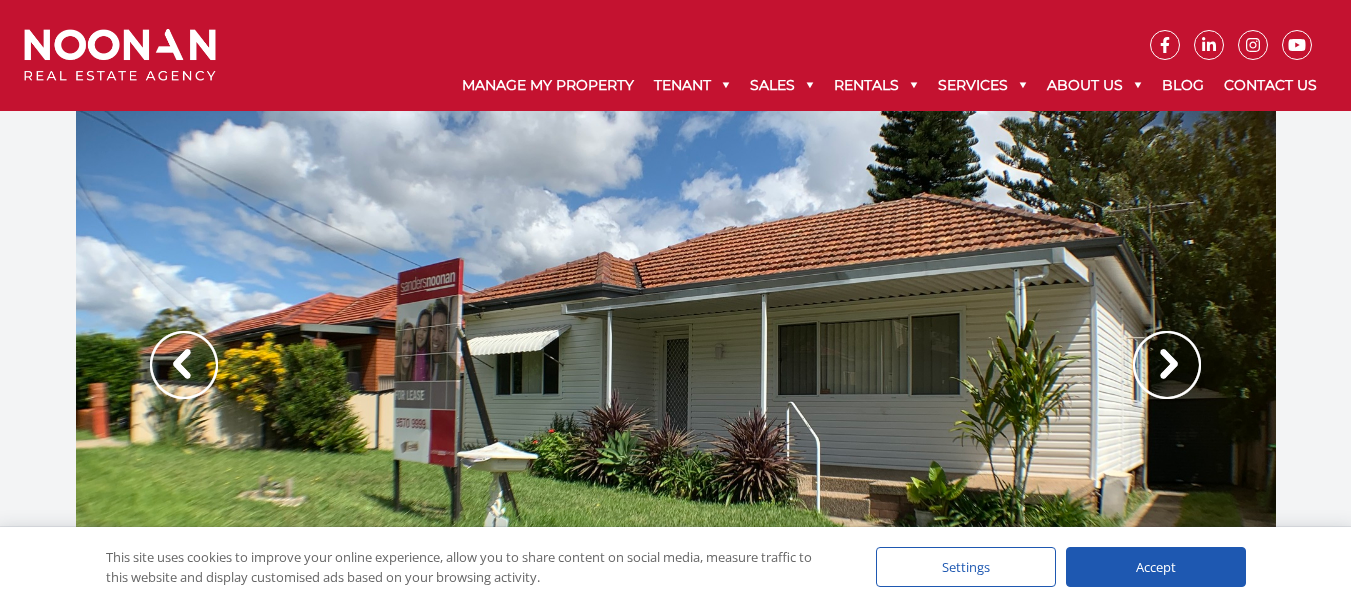 click at bounding box center [1167, 365] 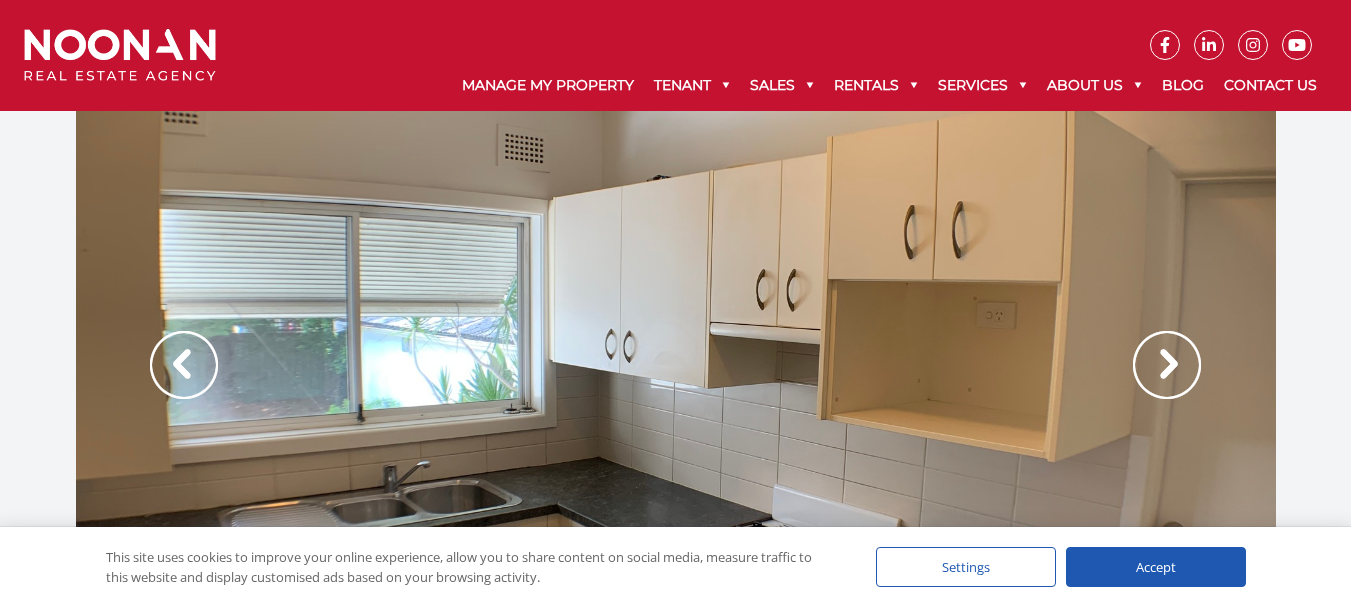 click at bounding box center [1167, 365] 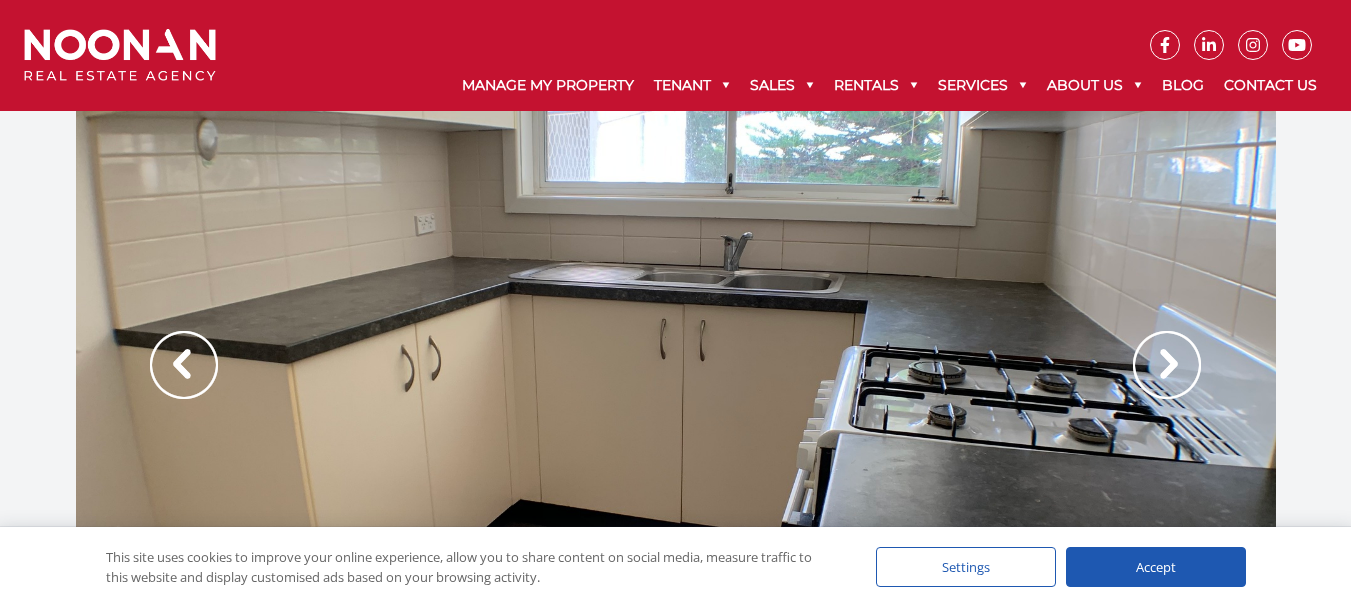 click at bounding box center [1167, 365] 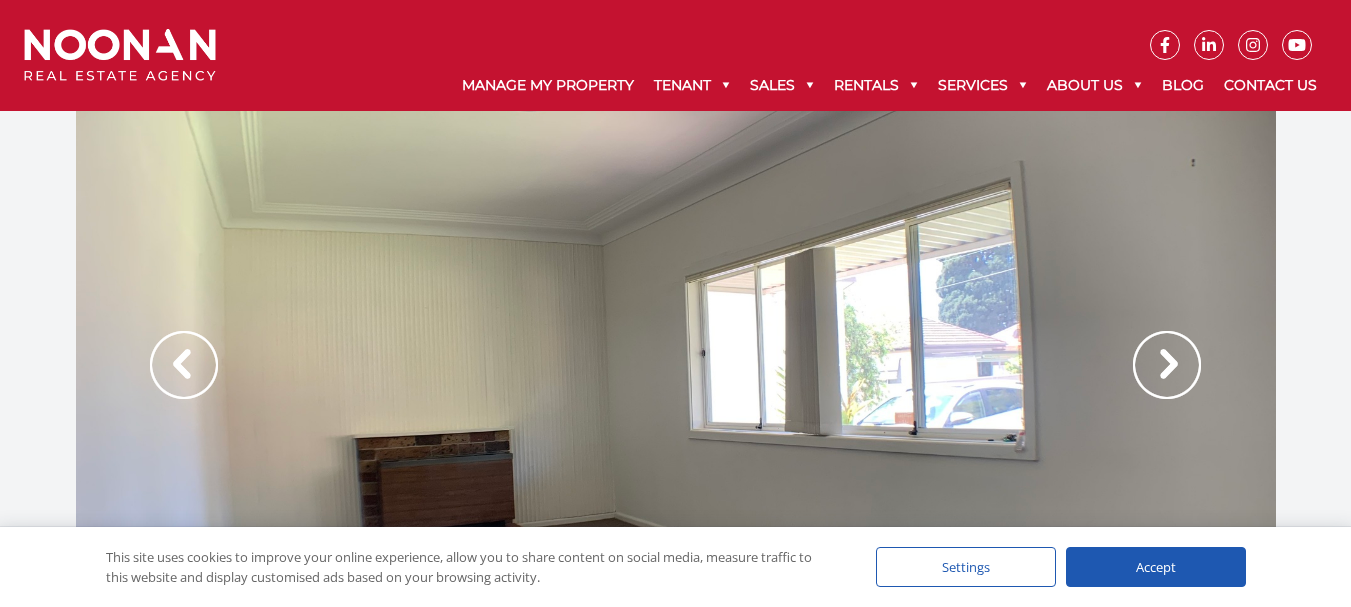 click at bounding box center (1167, 365) 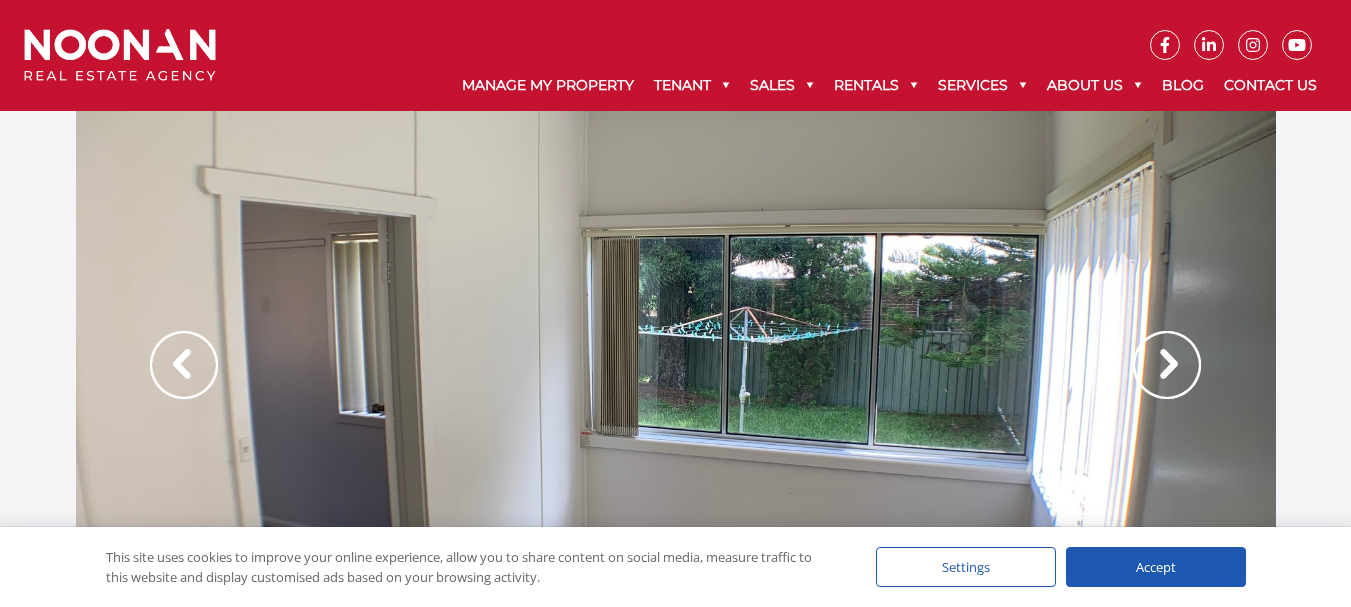click at bounding box center (1167, 365) 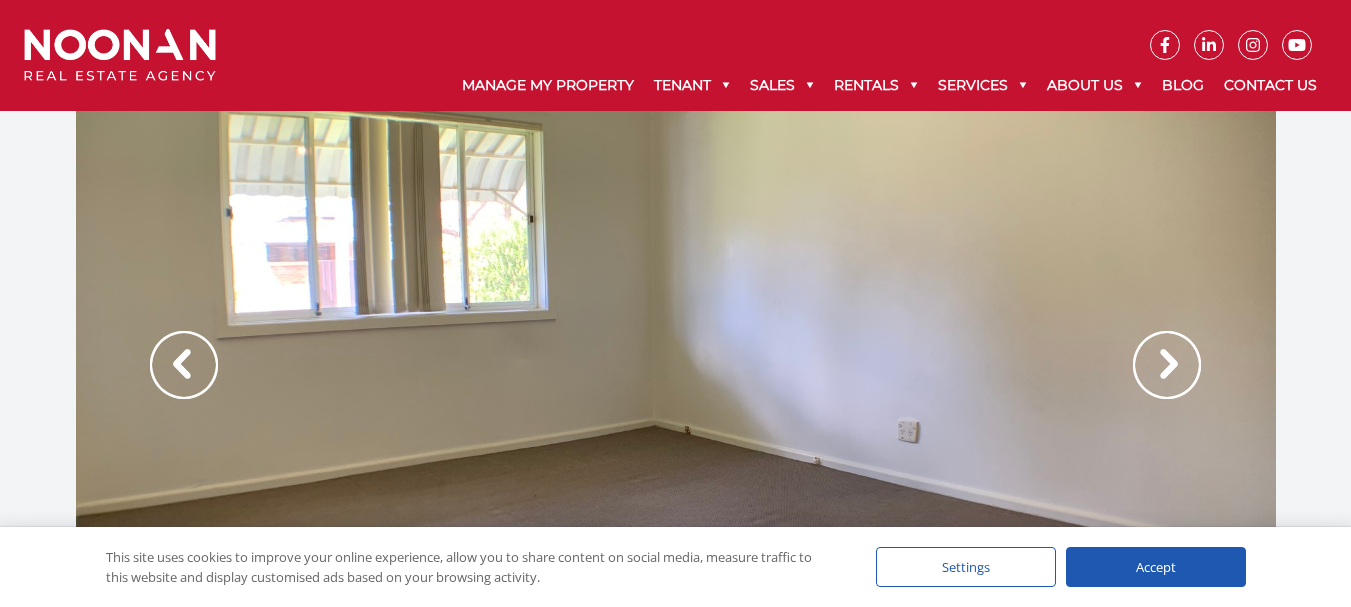 click at bounding box center (1167, 365) 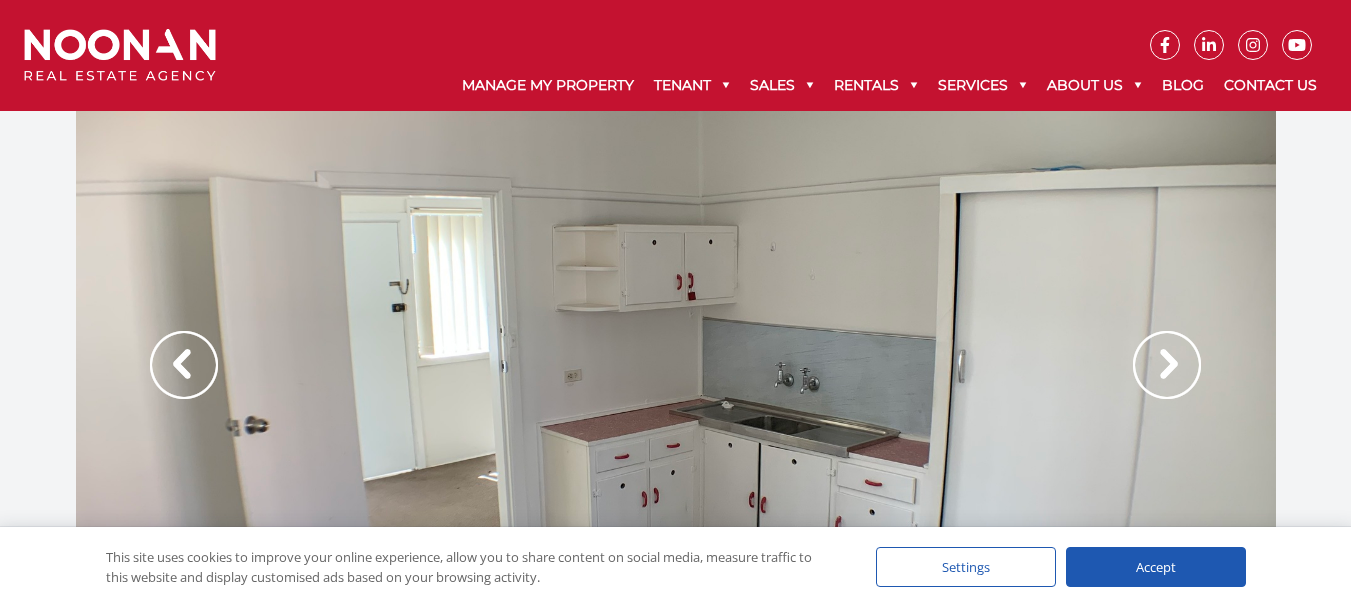 click at bounding box center (1167, 365) 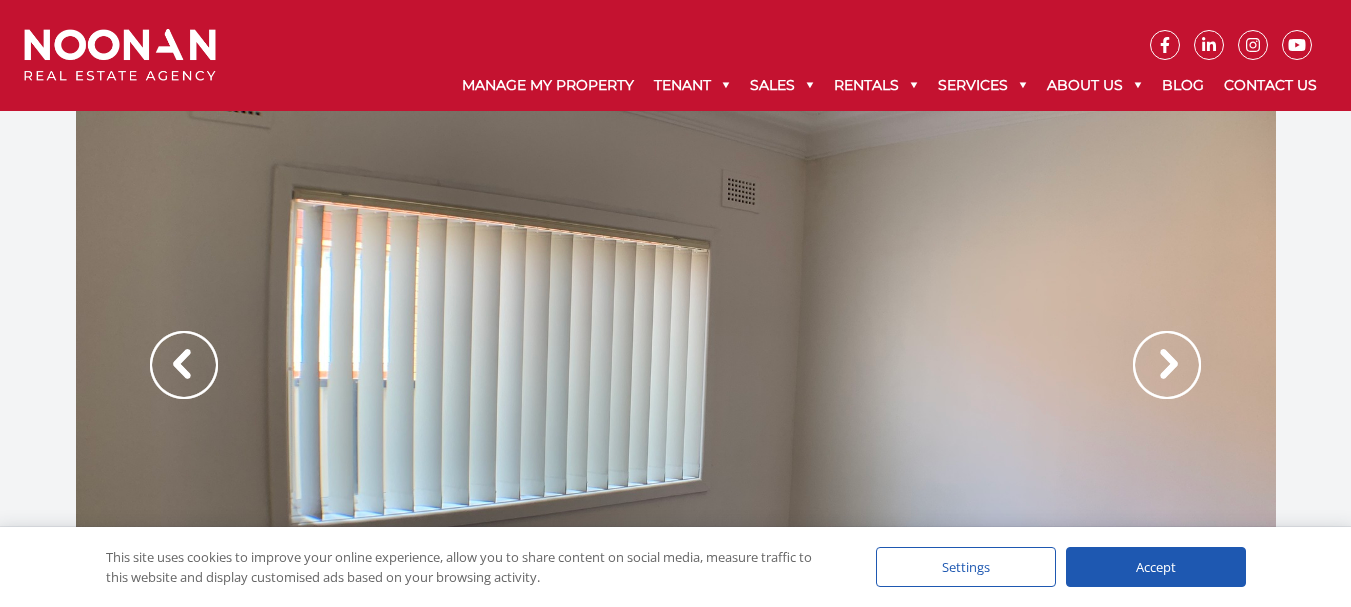click at bounding box center [1167, 365] 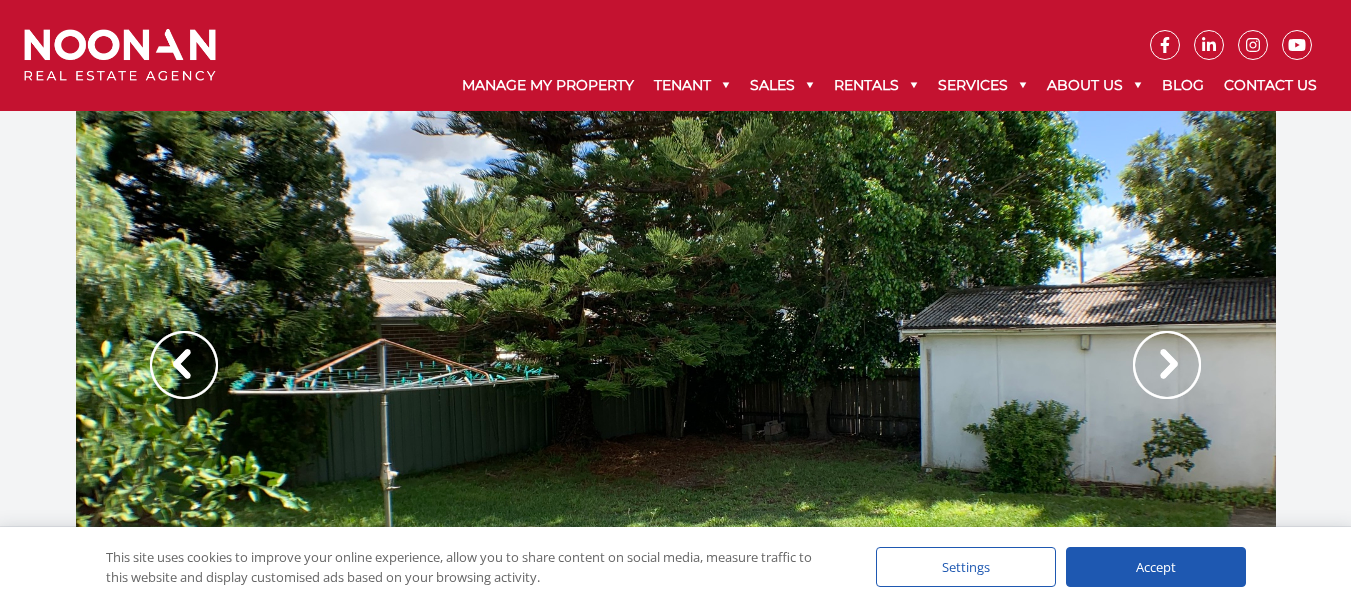 click at bounding box center (1167, 365) 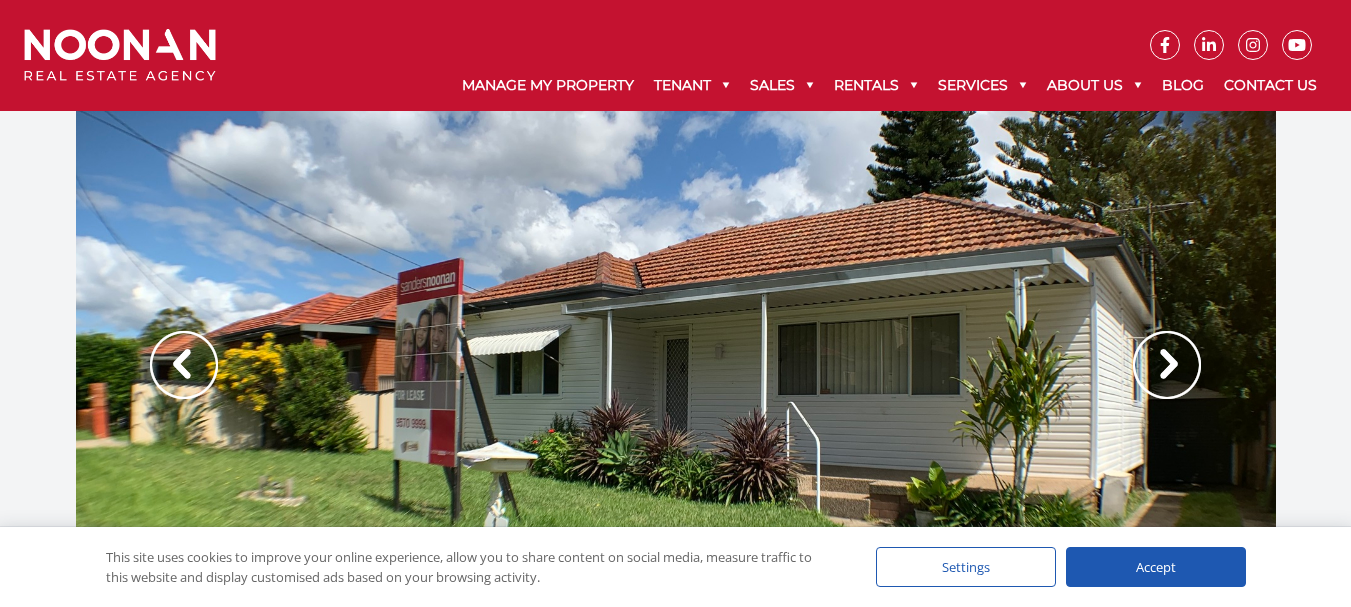 click at bounding box center [1167, 365] 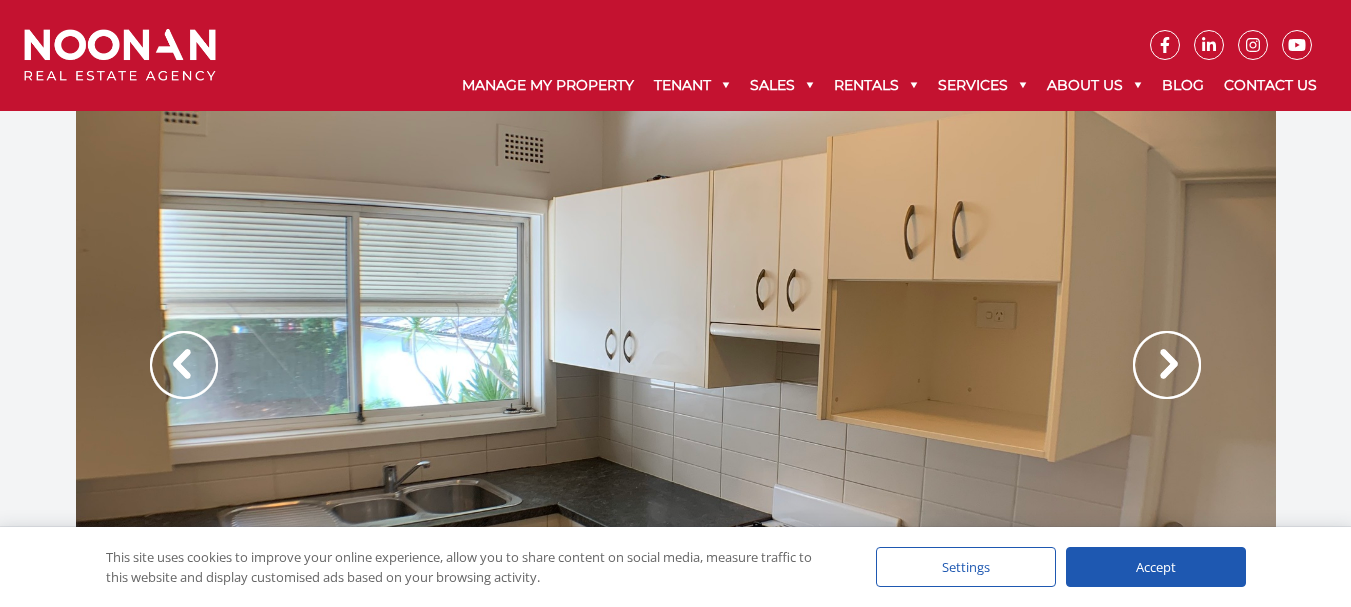 click at bounding box center (1167, 365) 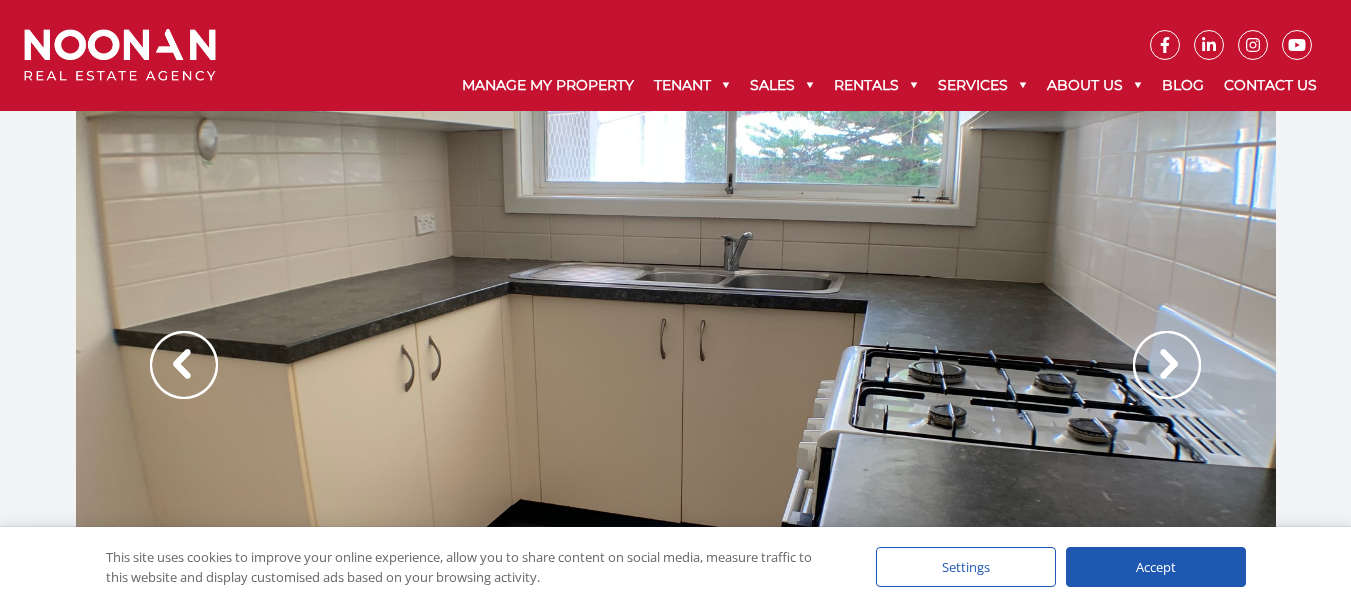 click at bounding box center [1167, 365] 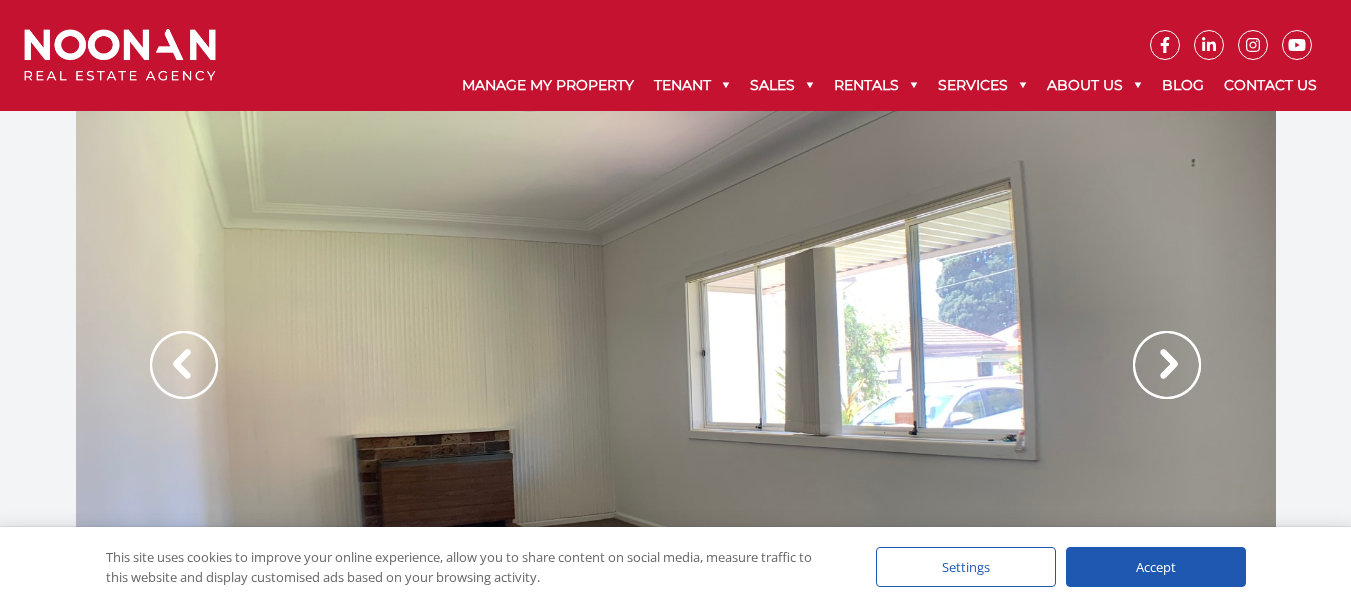 click at bounding box center (1167, 365) 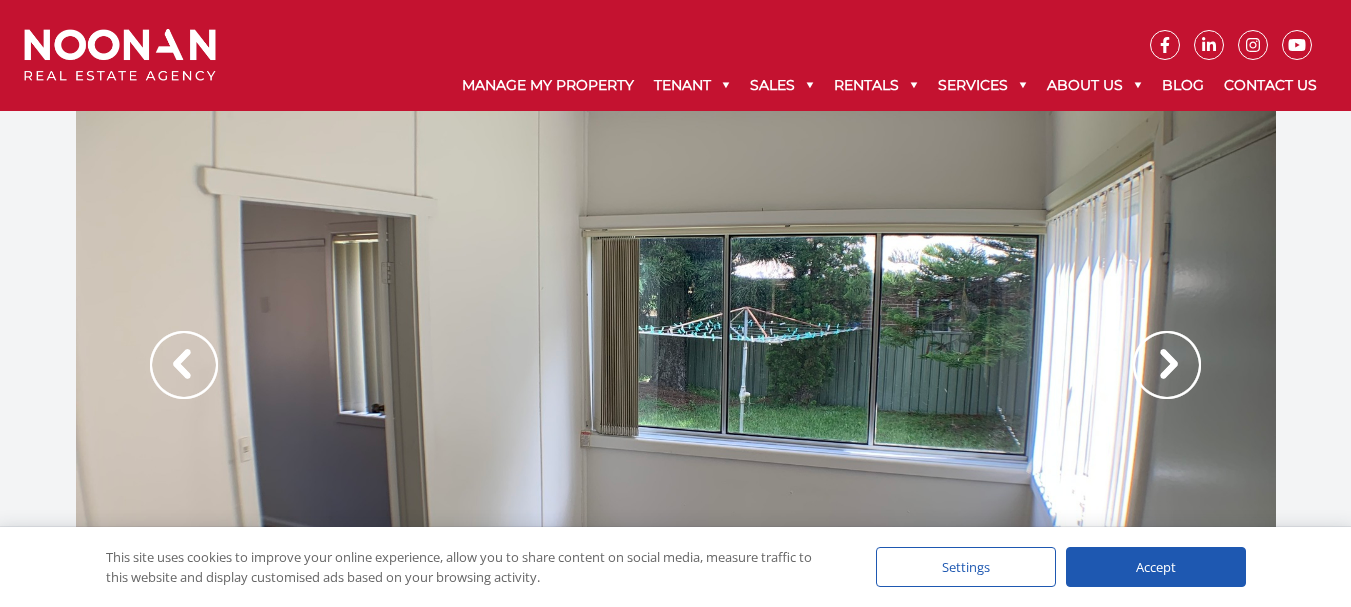 click at bounding box center (1167, 365) 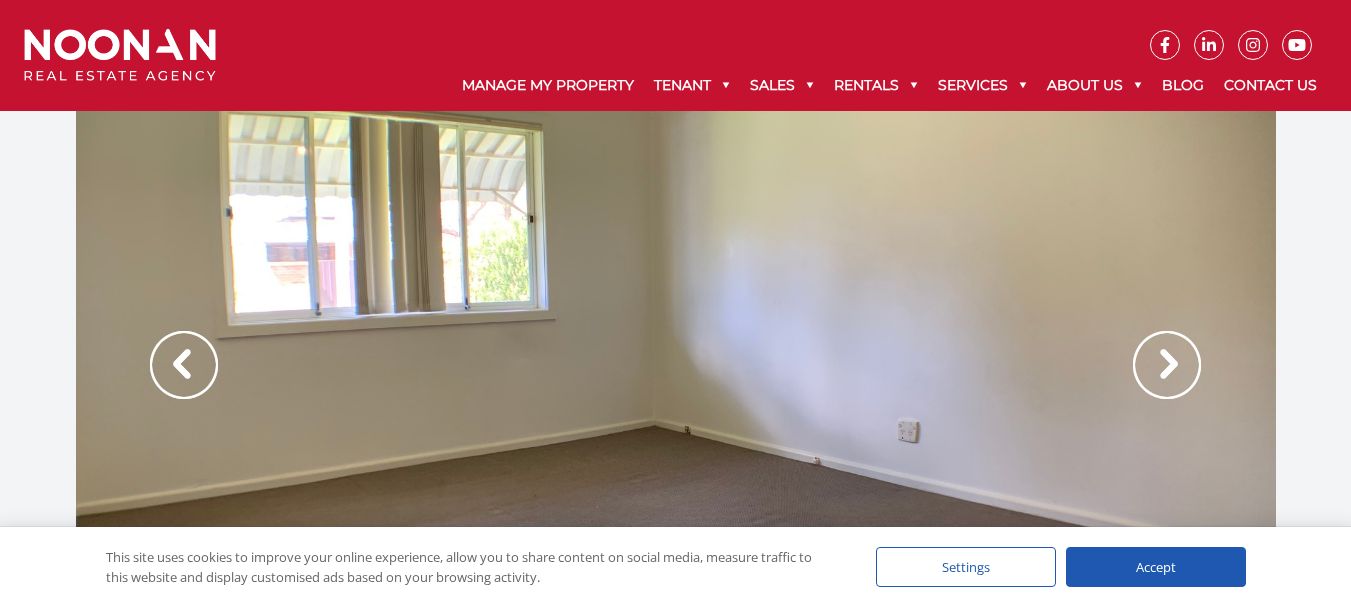 click at bounding box center [1167, 365] 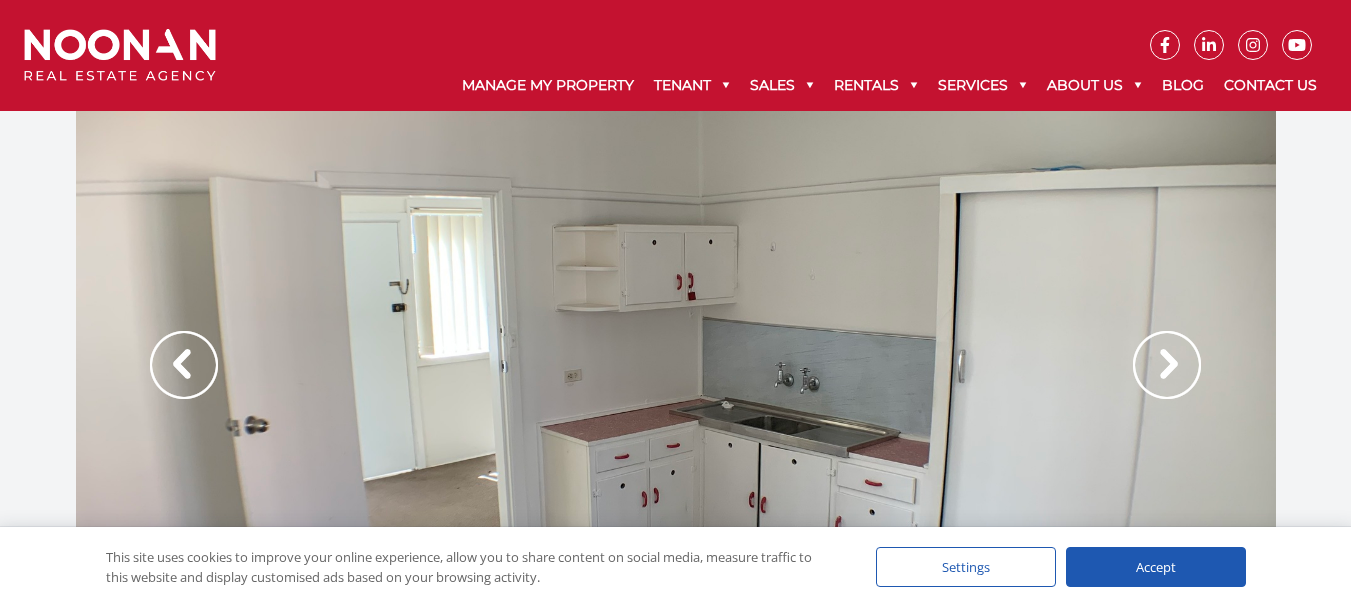 click at bounding box center (1167, 365) 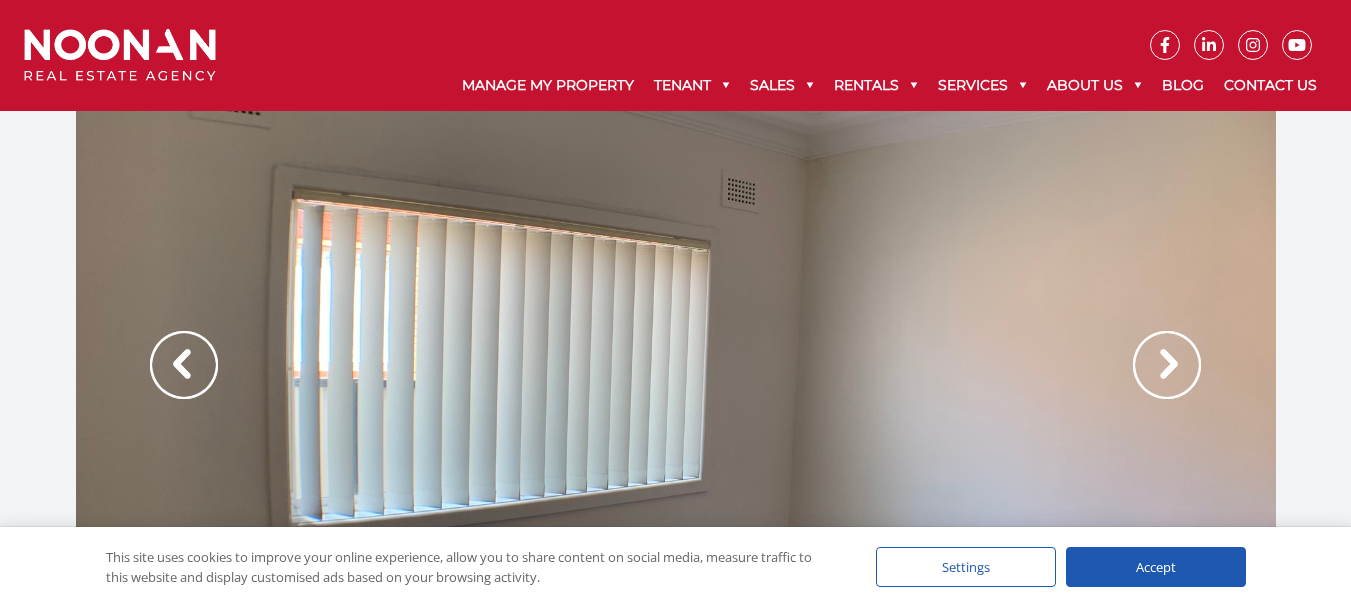 click at bounding box center (1167, 365) 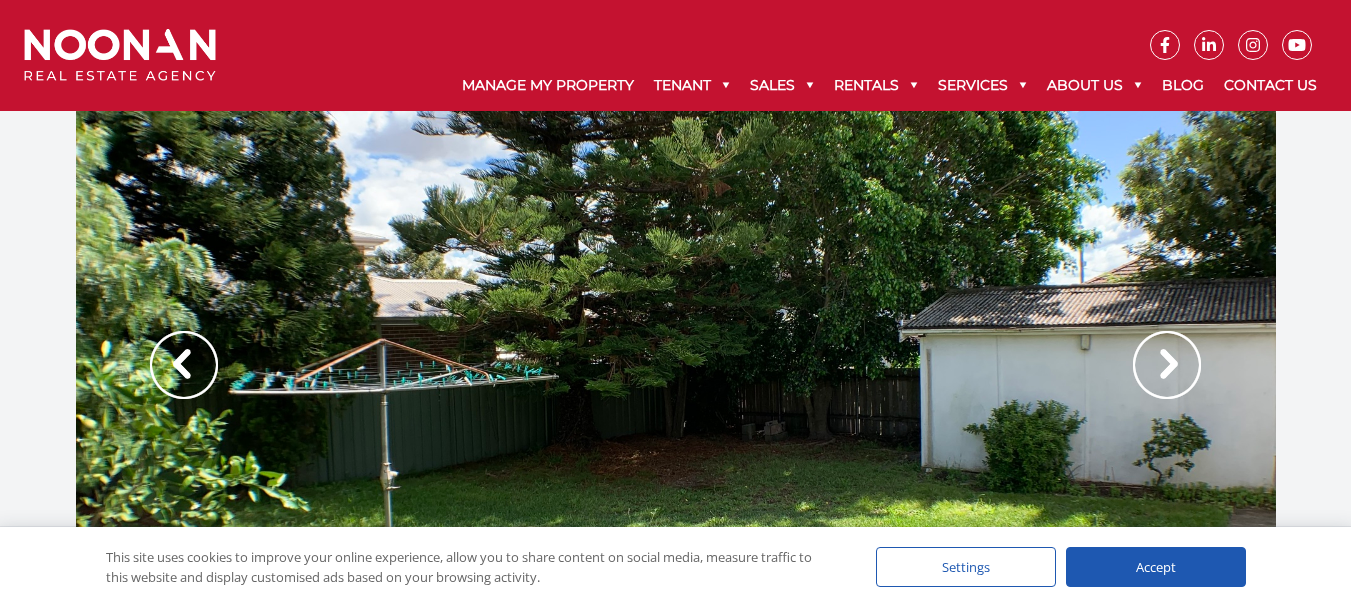 click at bounding box center (1167, 365) 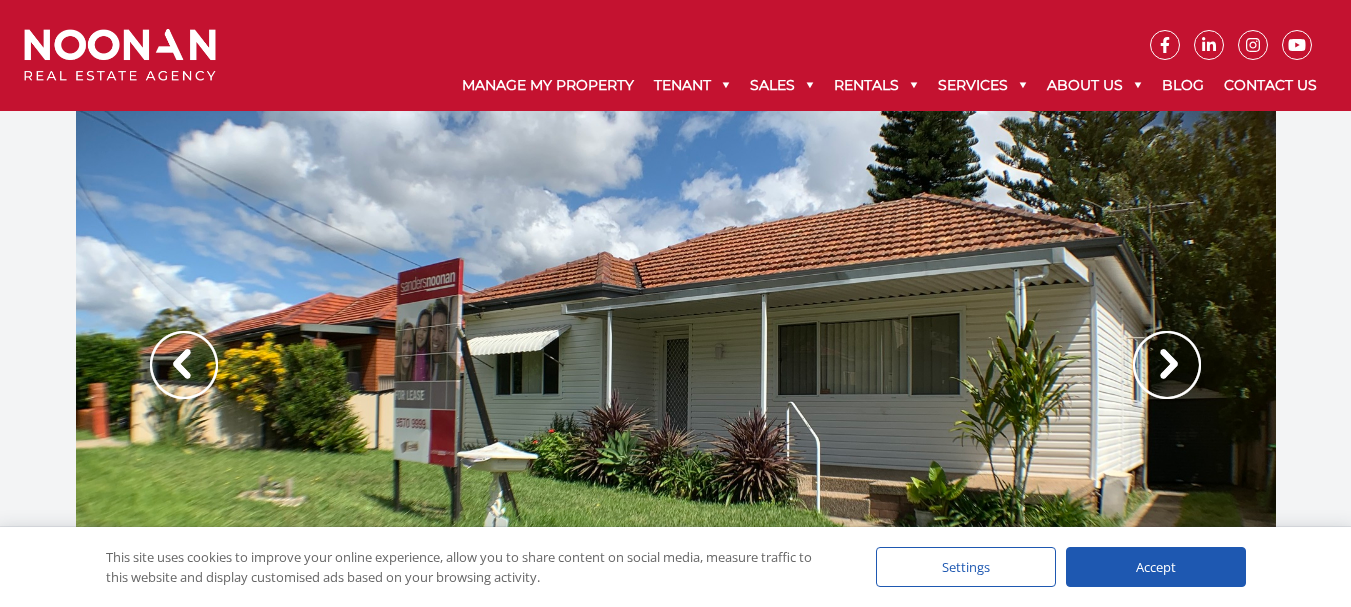 click at bounding box center [1167, 365] 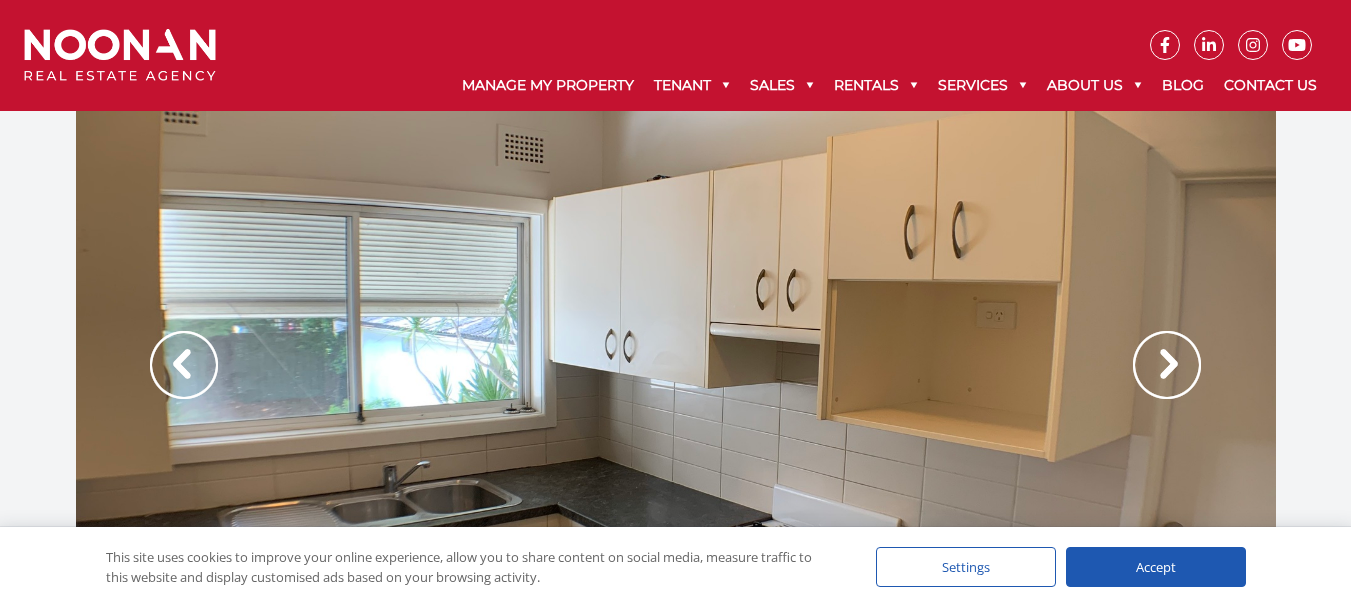 click at bounding box center (1167, 365) 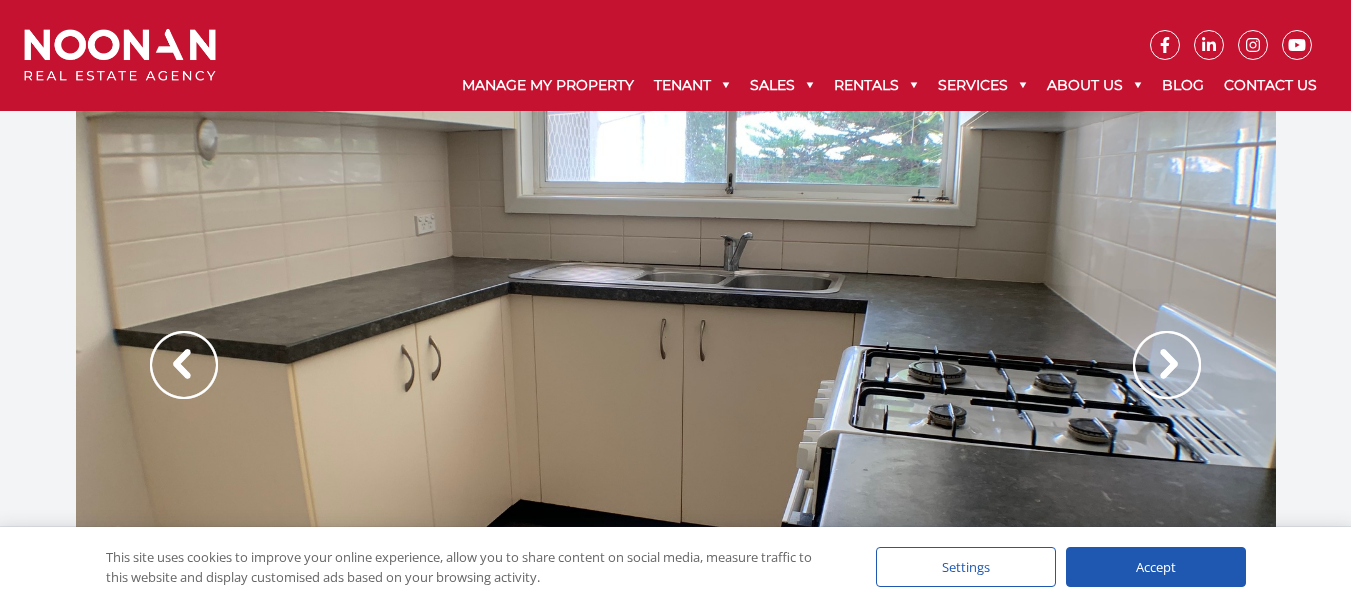click at bounding box center (1167, 365) 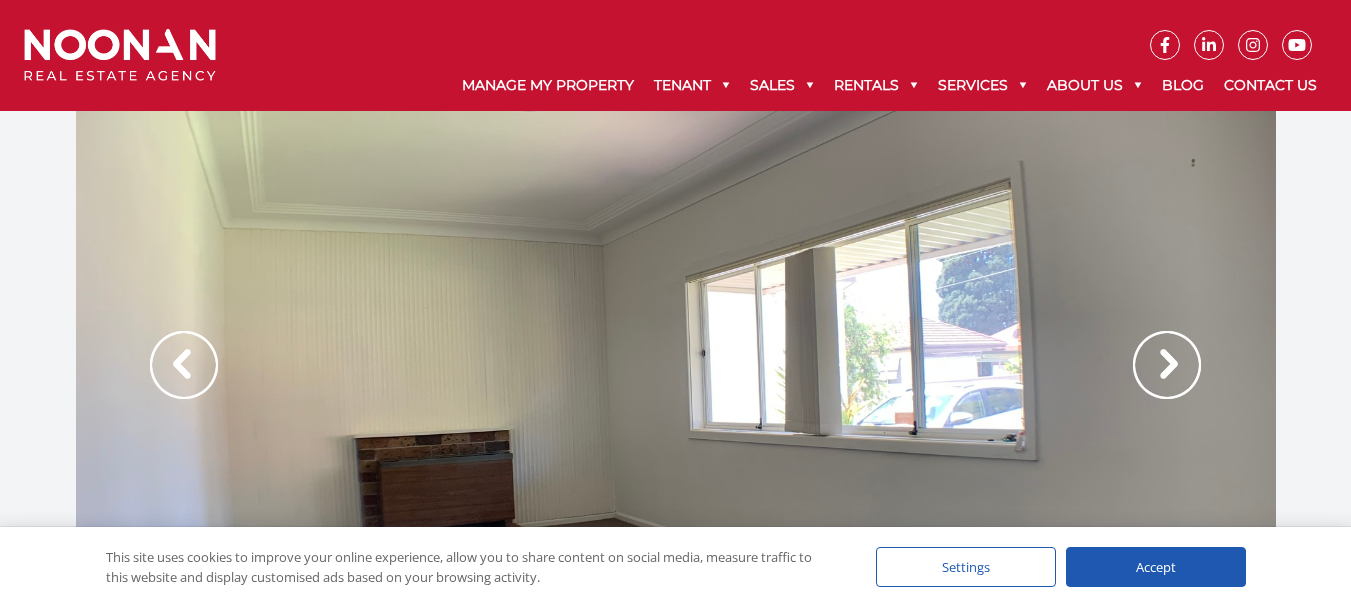 click at bounding box center [1167, 365] 